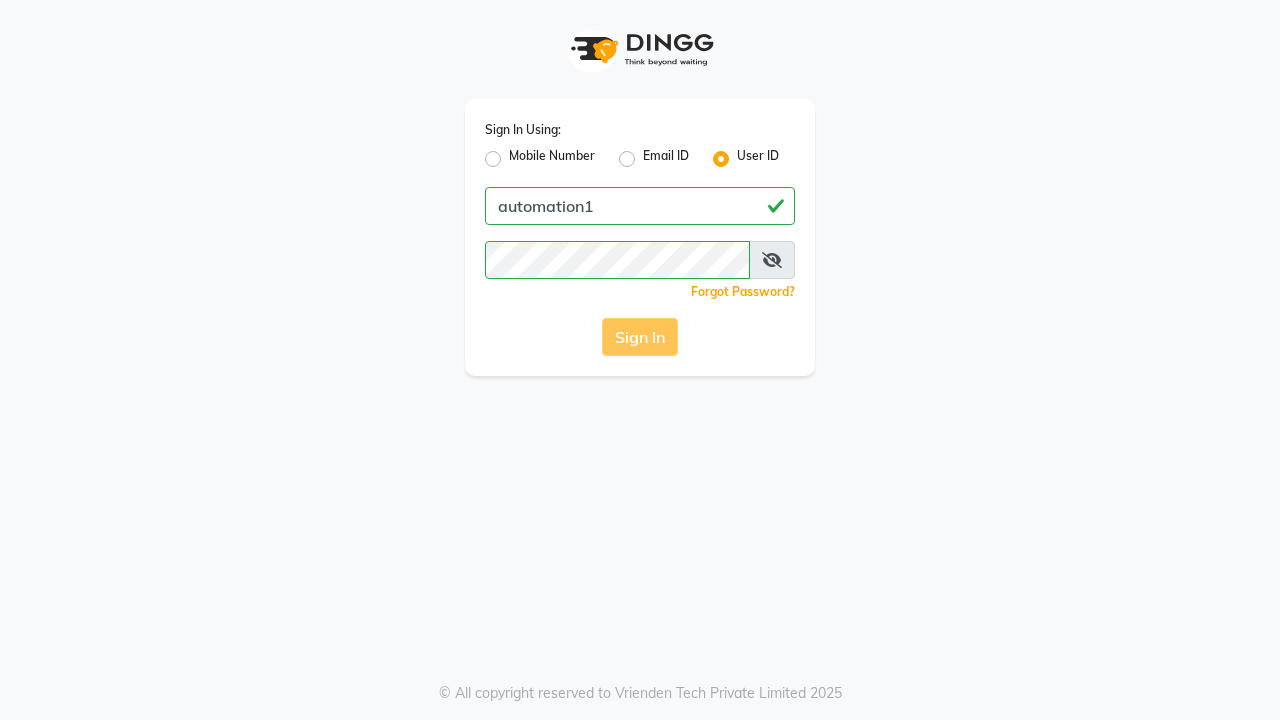 scroll, scrollTop: 0, scrollLeft: 0, axis: both 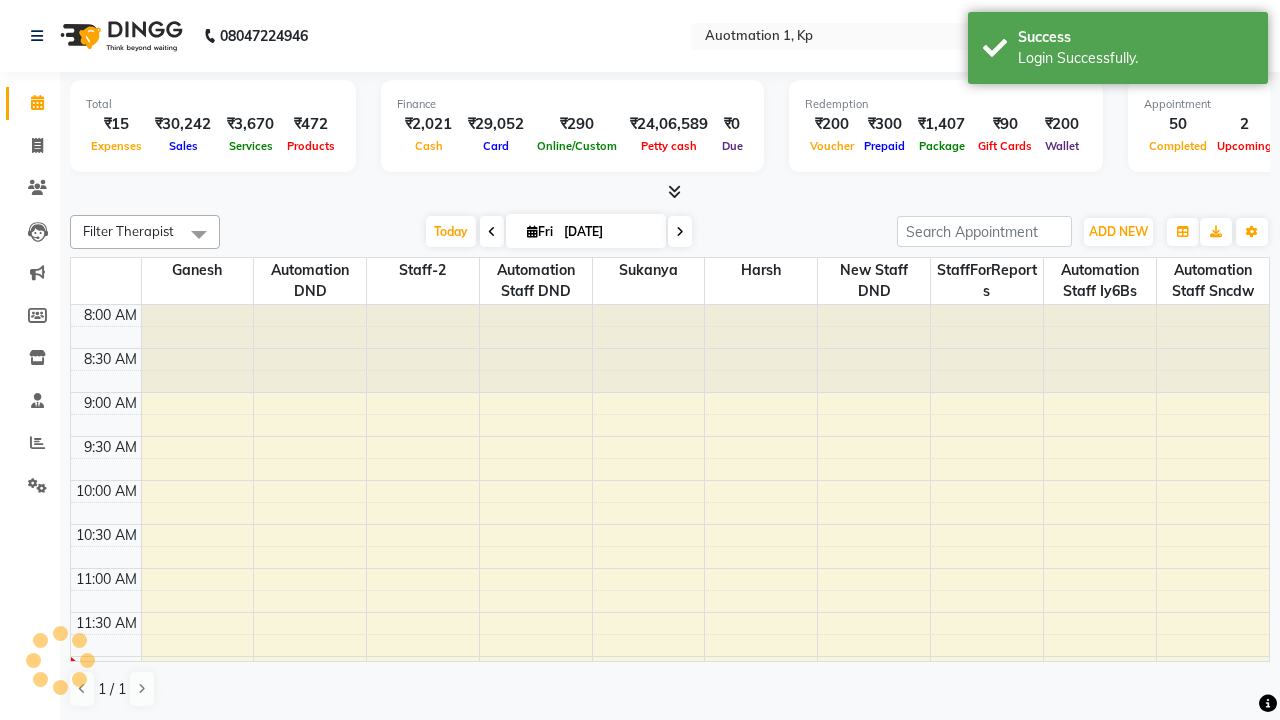 select on "en" 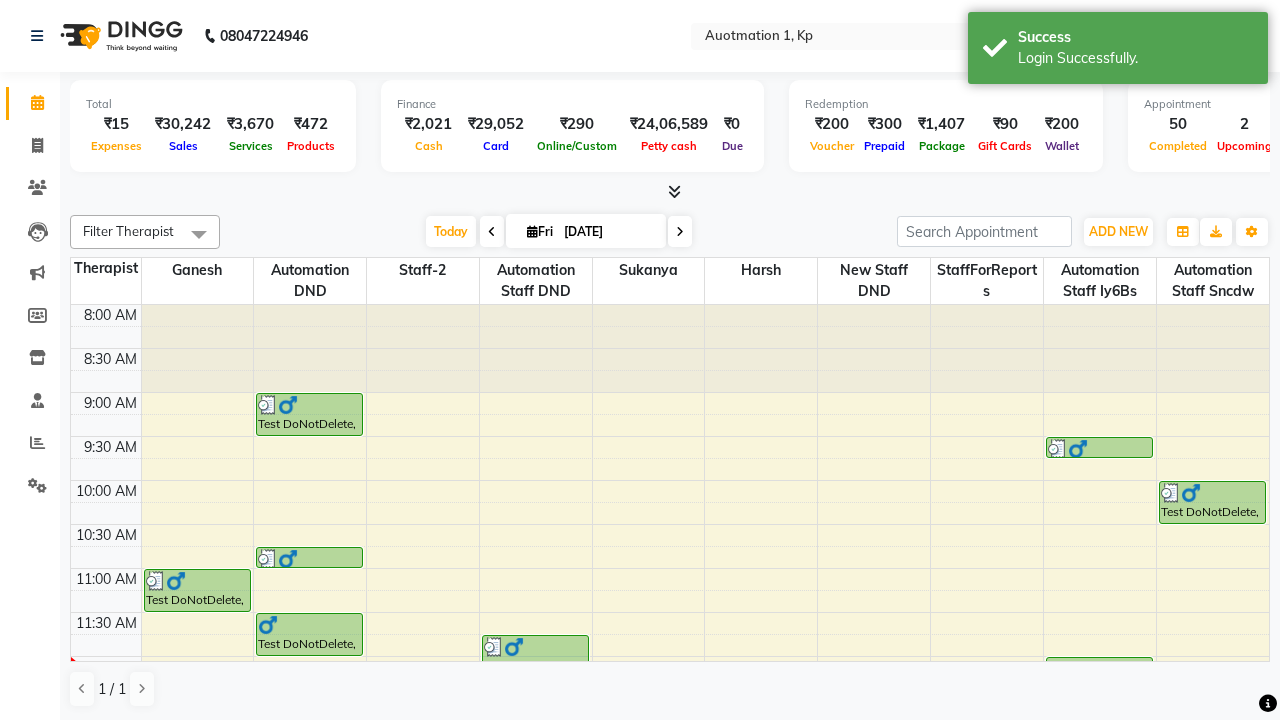scroll, scrollTop: 0, scrollLeft: 0, axis: both 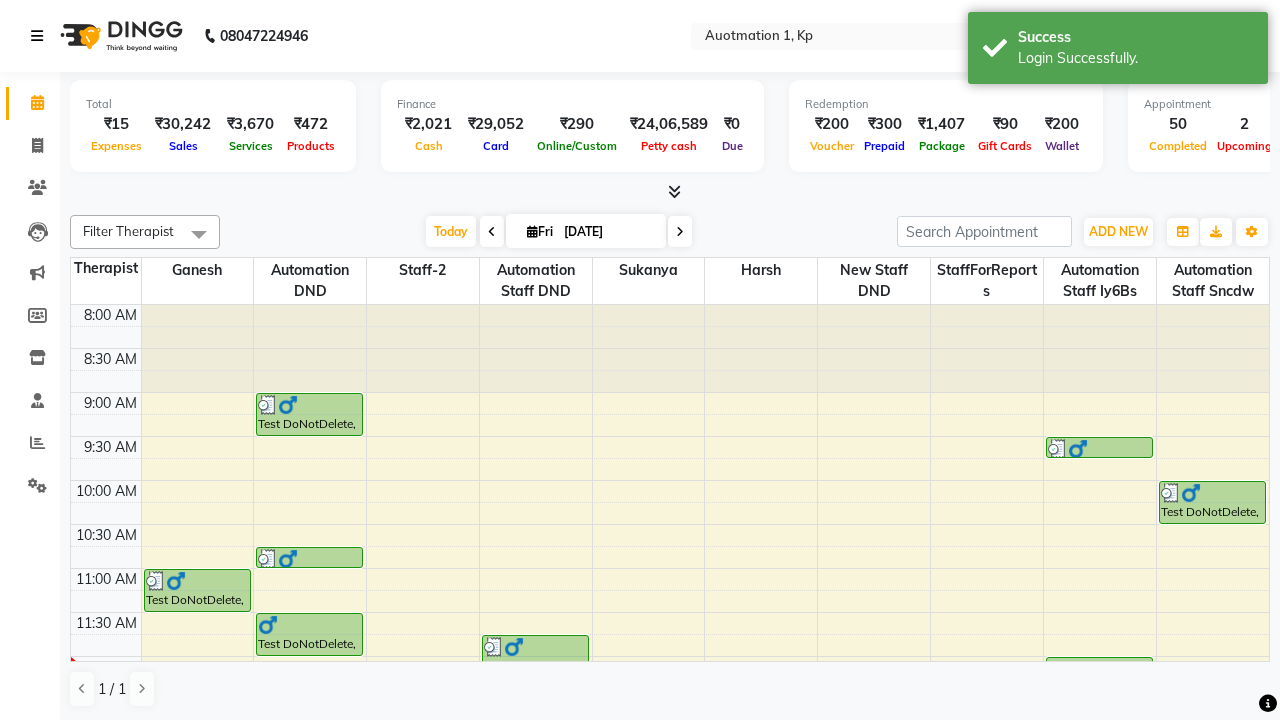 click at bounding box center [37, 36] 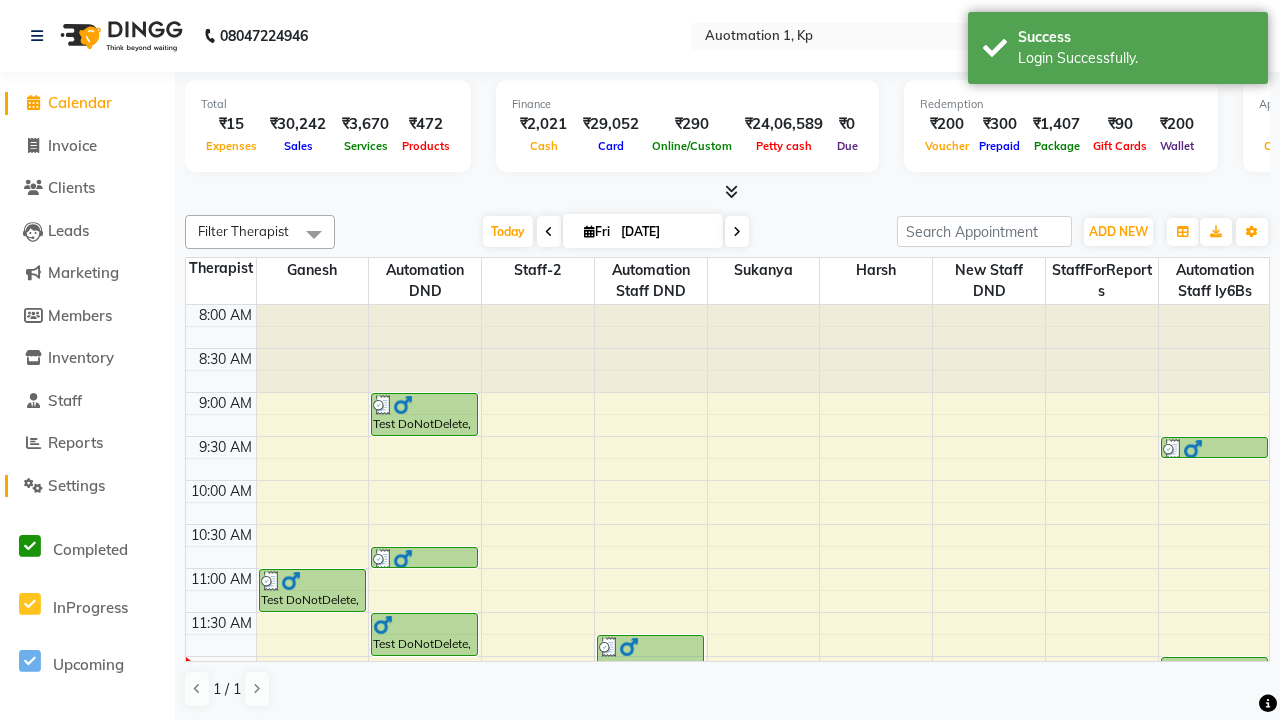 click on "Settings" 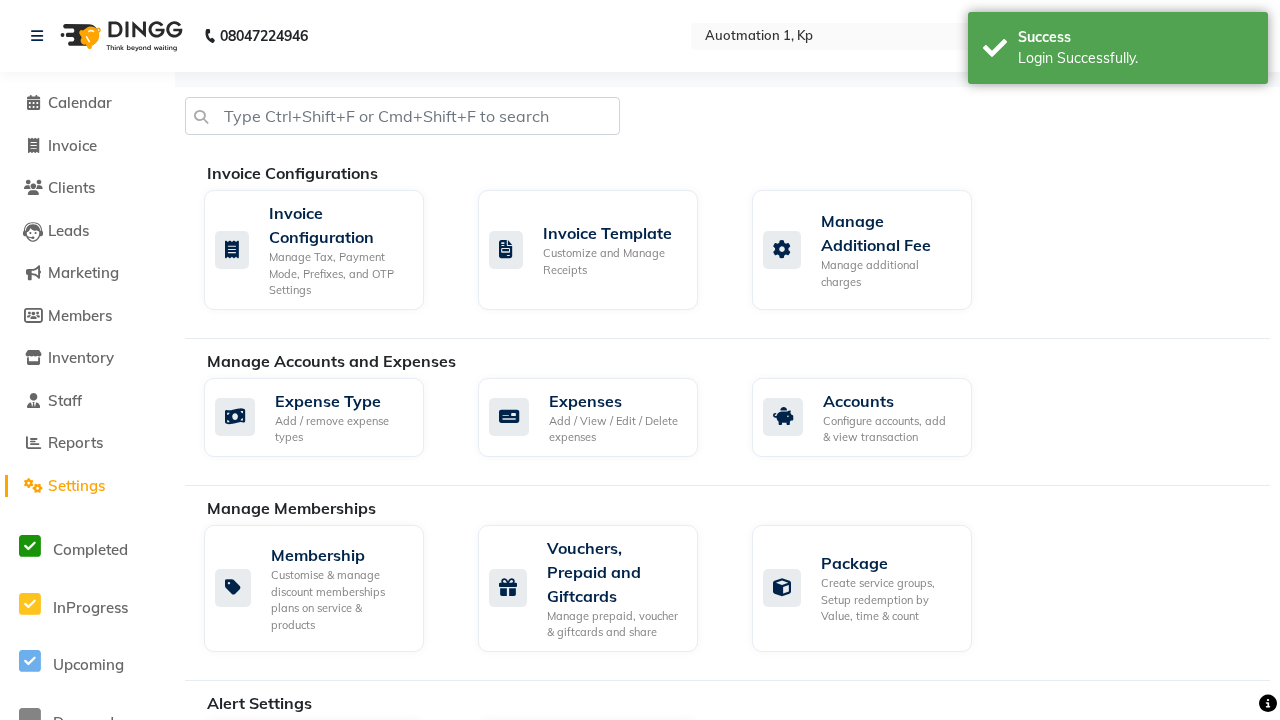 click on "Manage Services" 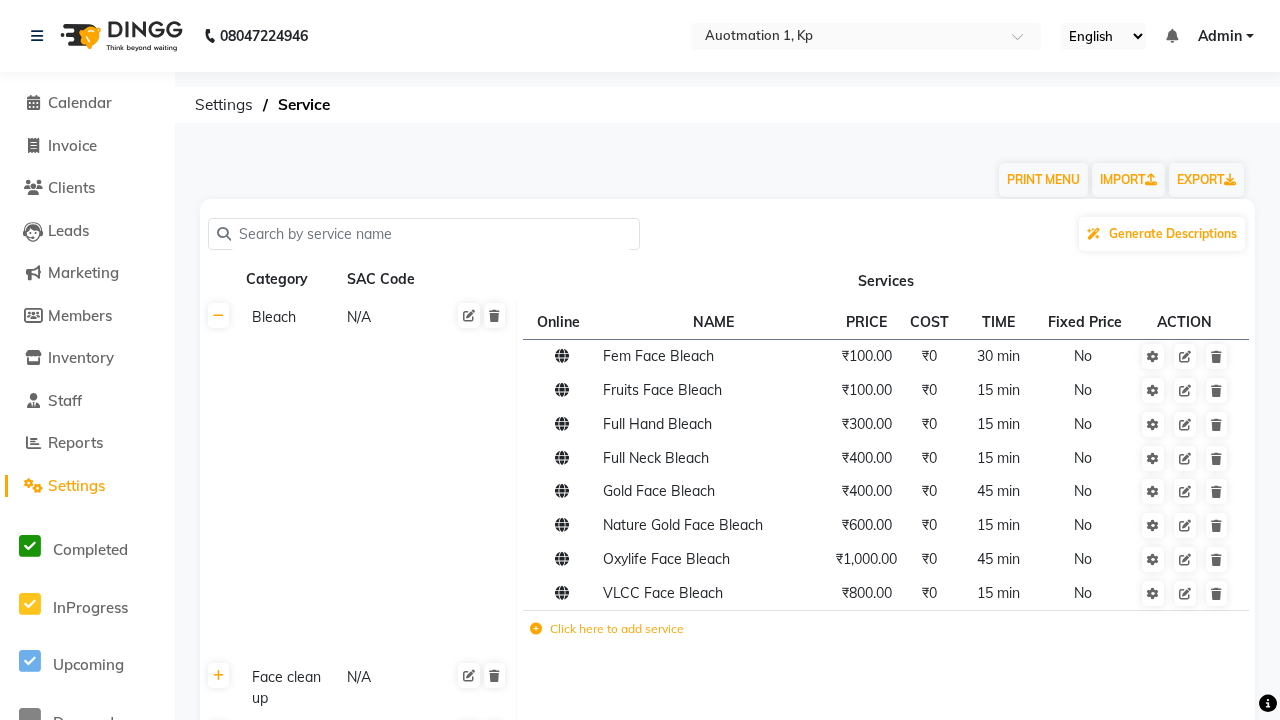 click on "Click here to add category." 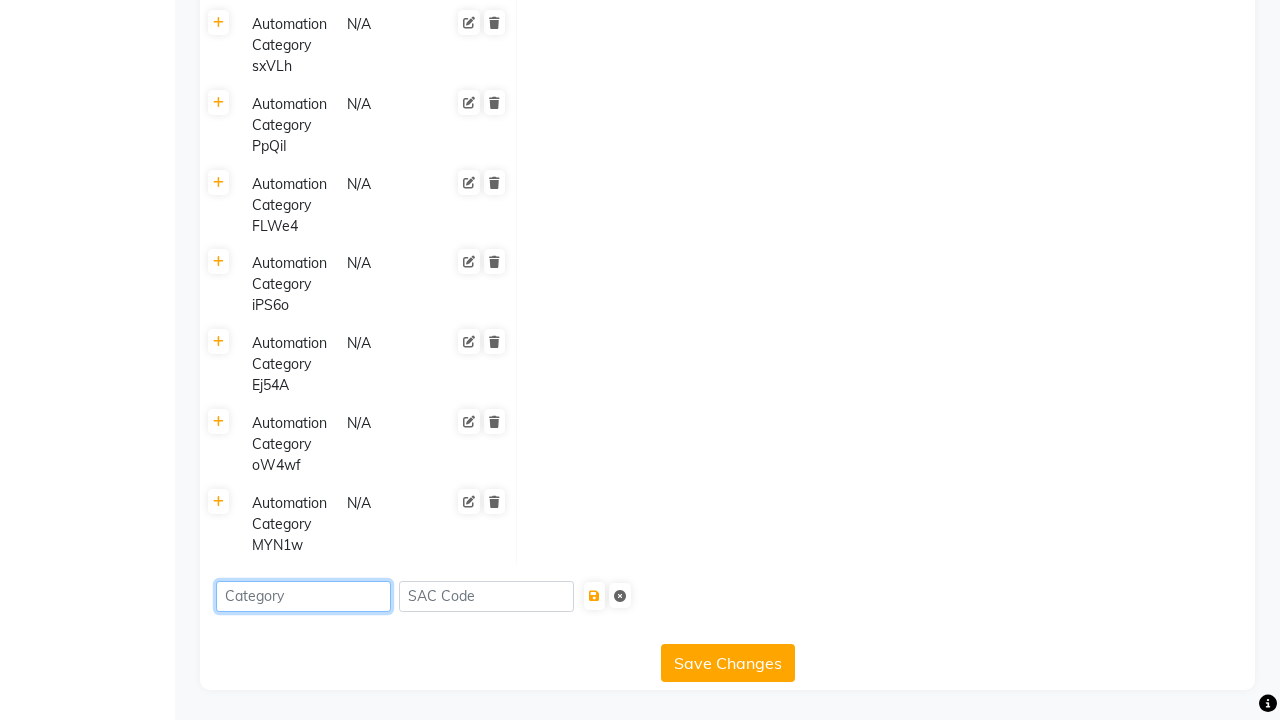 type on "Automation Category oCyNM" 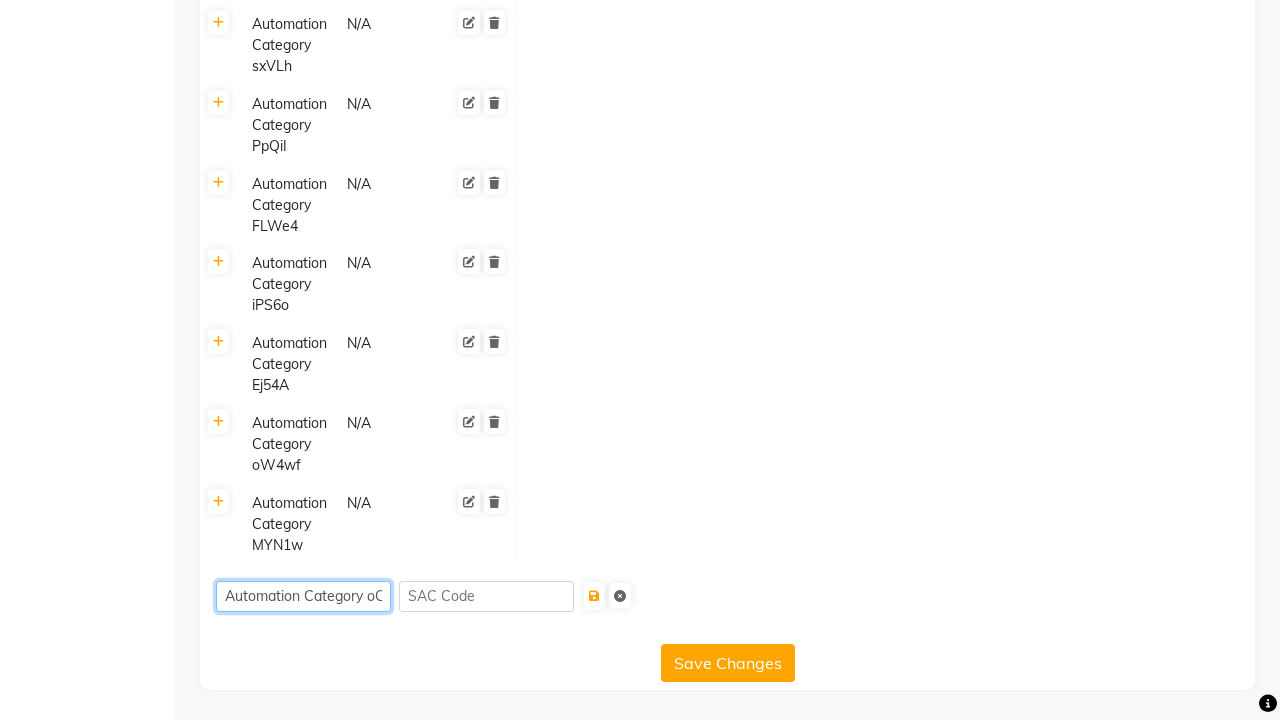scroll, scrollTop: 0, scrollLeft: 16, axis: horizontal 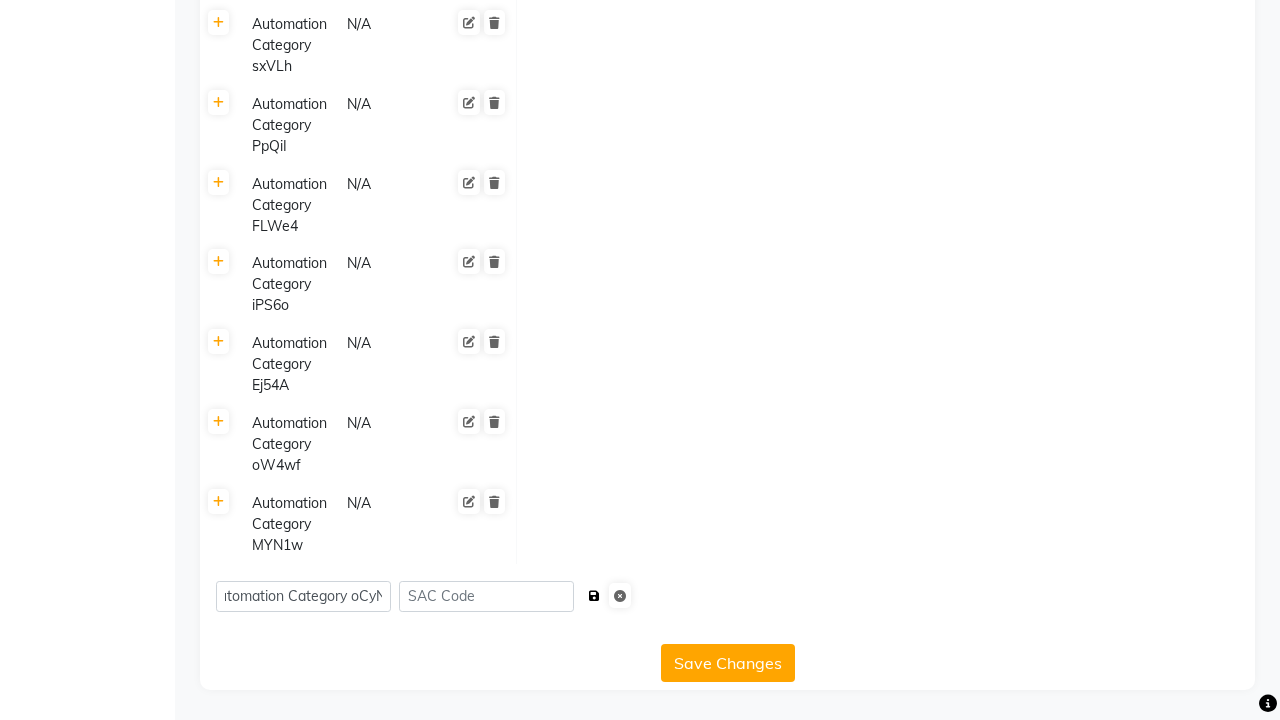 click at bounding box center [594, 596] 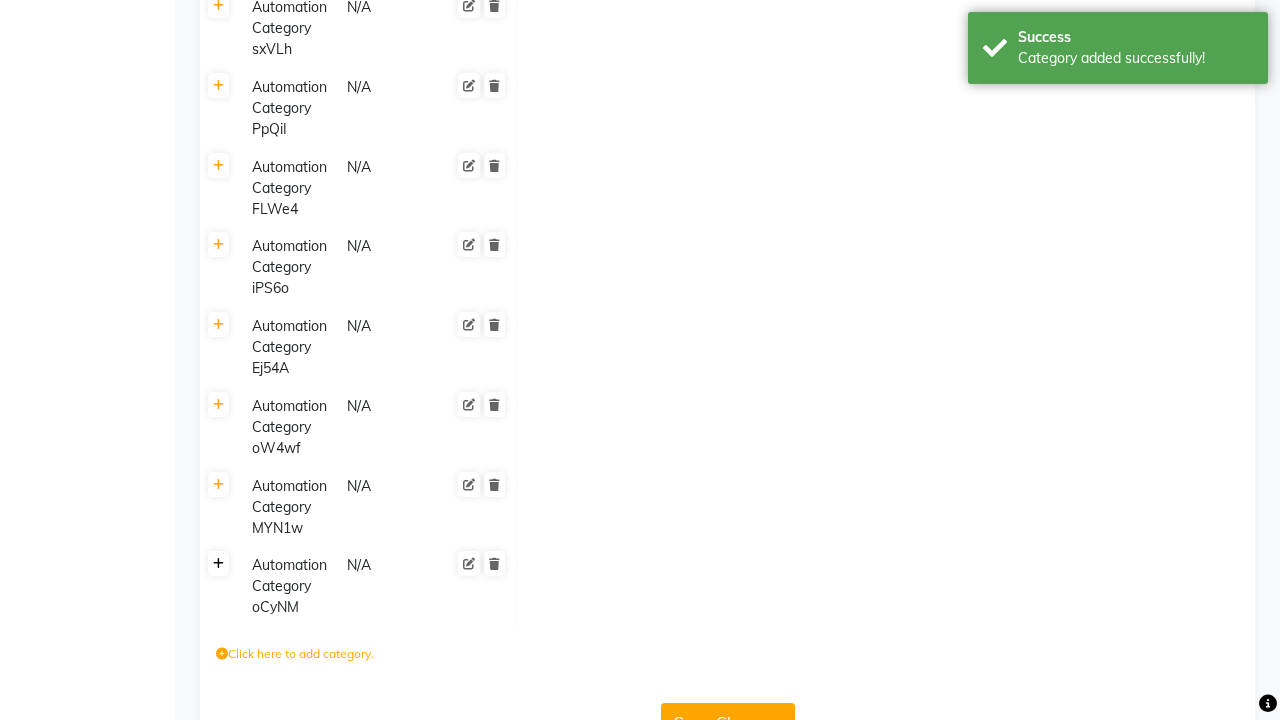 click on "Category added successfully!" at bounding box center [1135, 58] 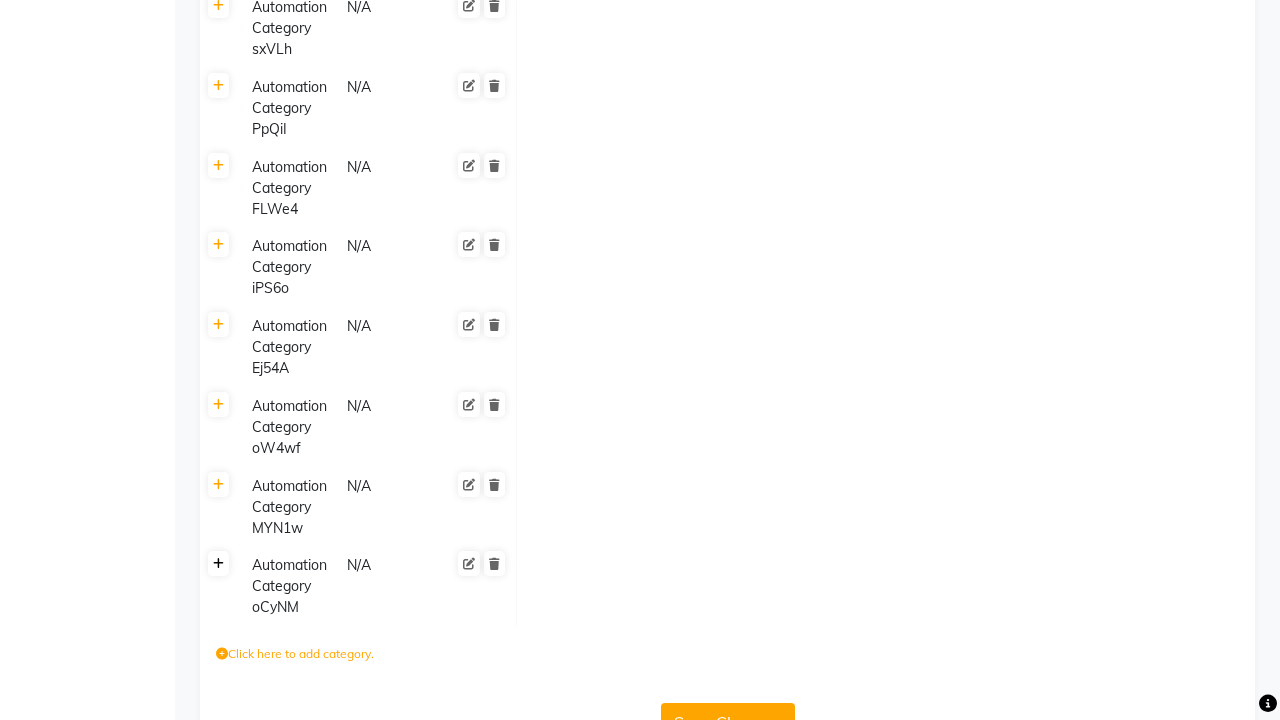 click 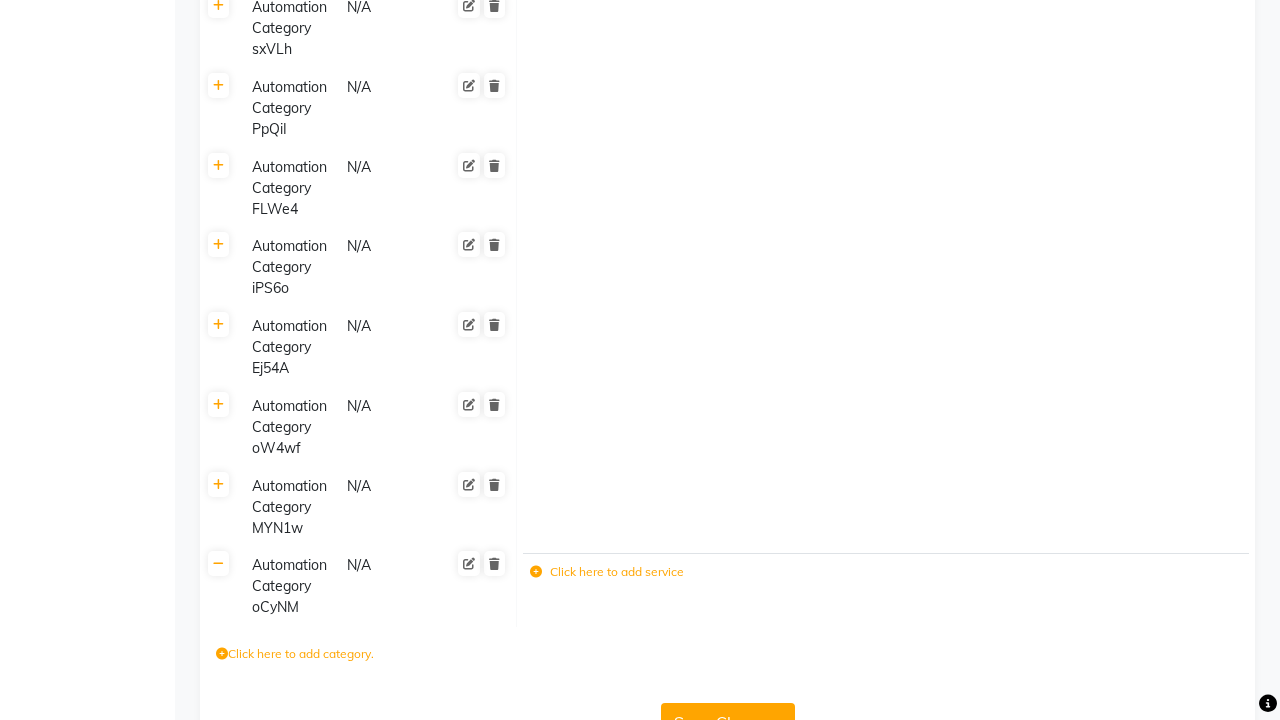 click 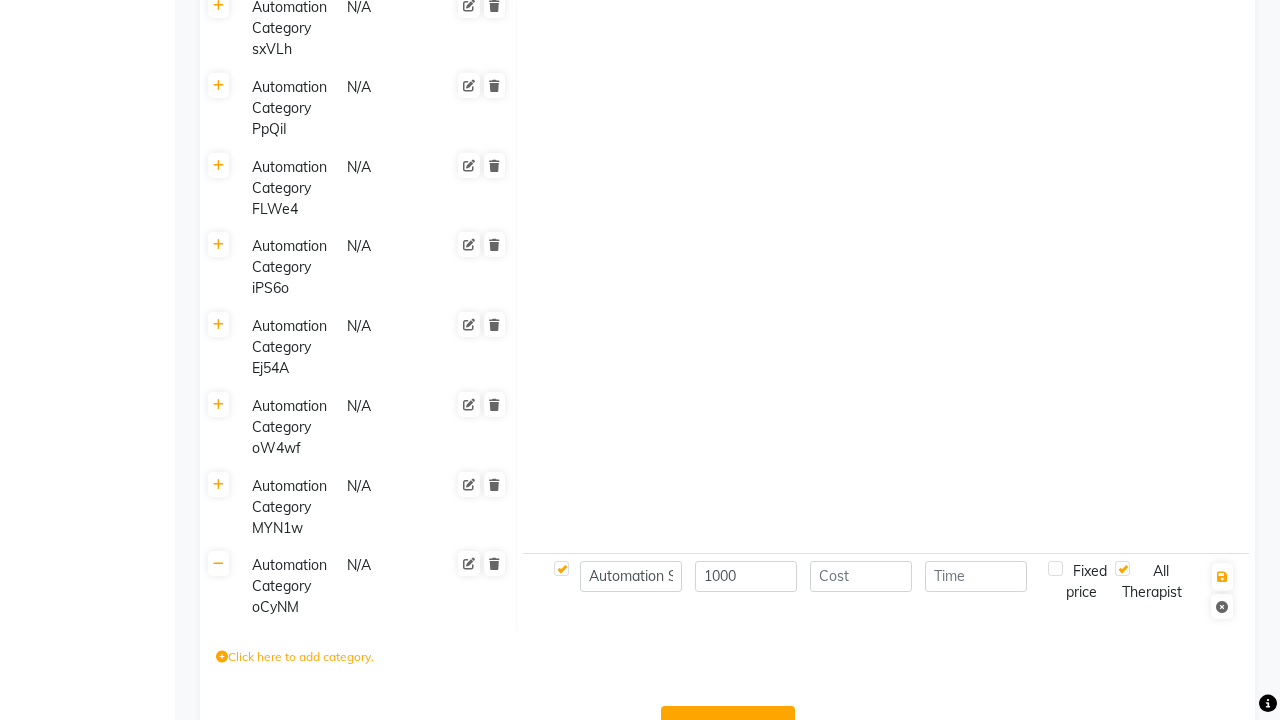 type on "1000" 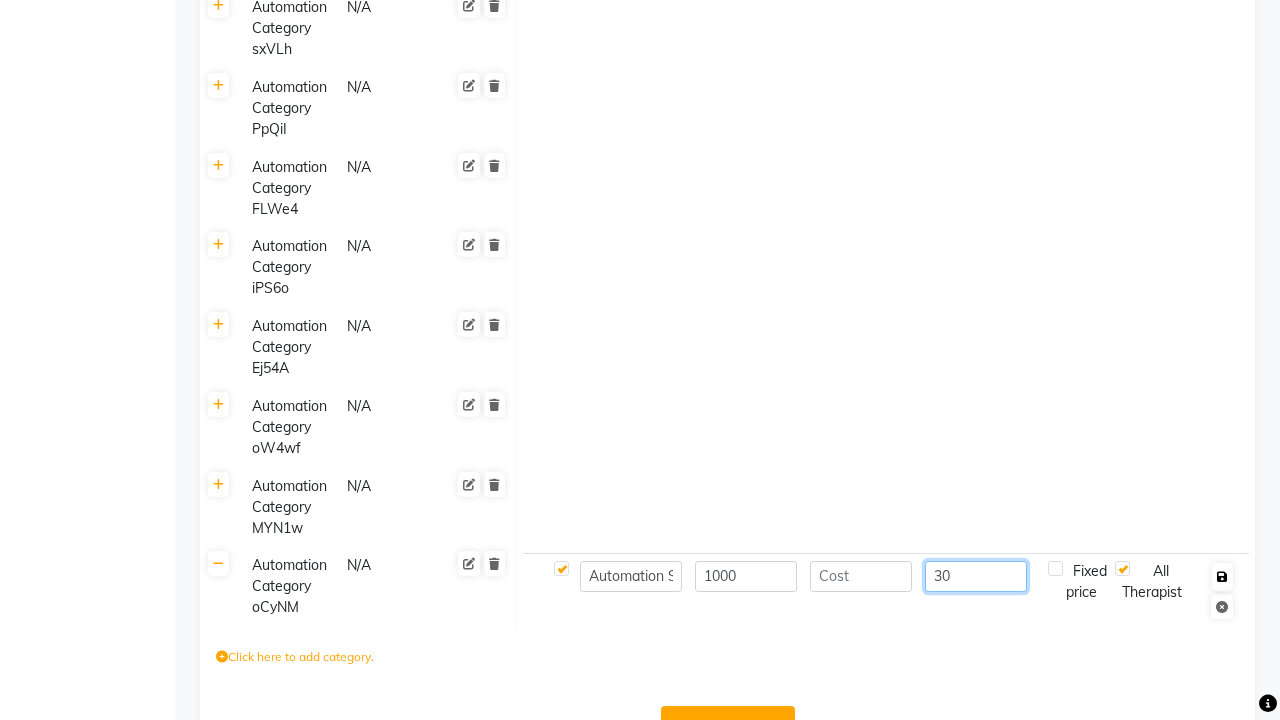 type on "30" 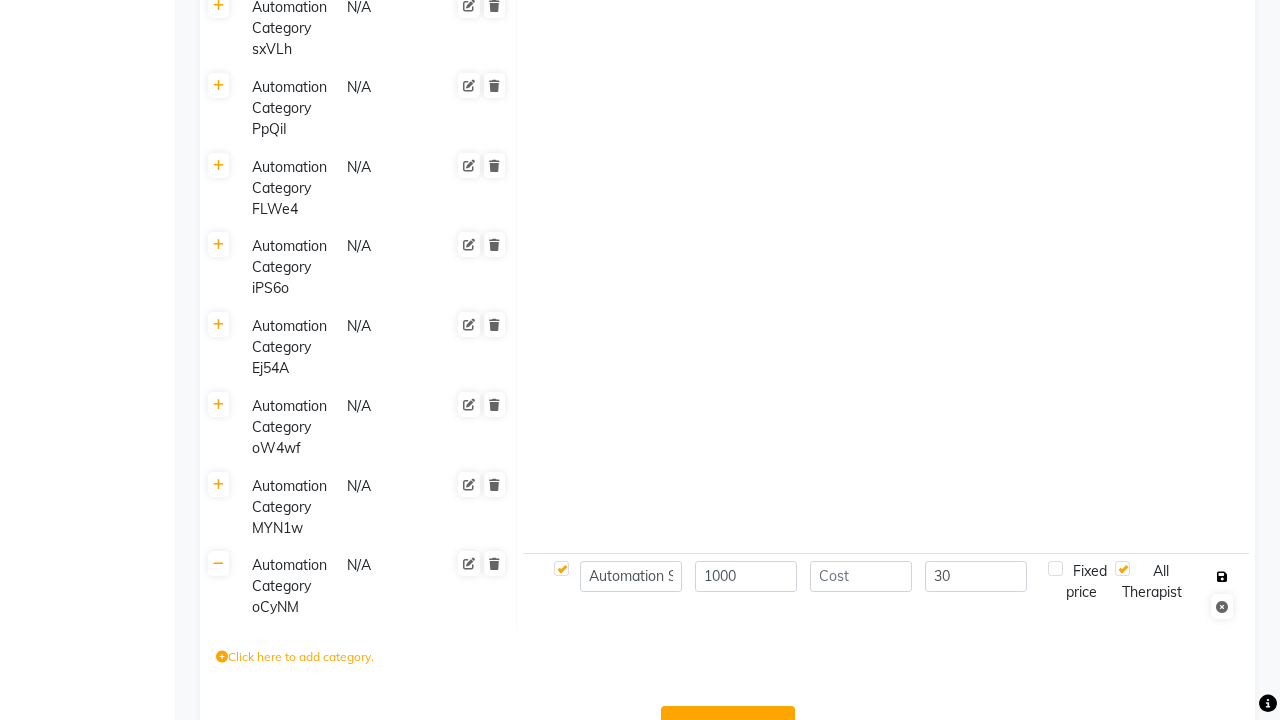 click at bounding box center [1222, 577] 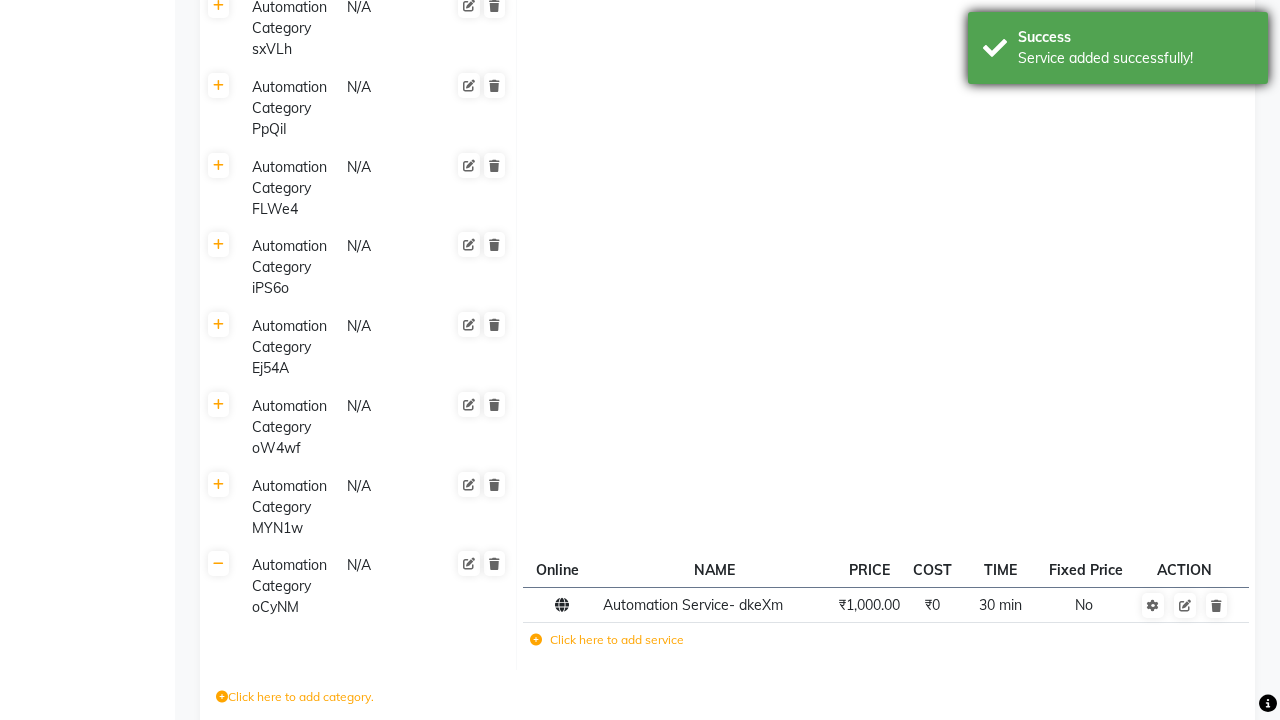 click on "Service added successfully!" at bounding box center (1135, 58) 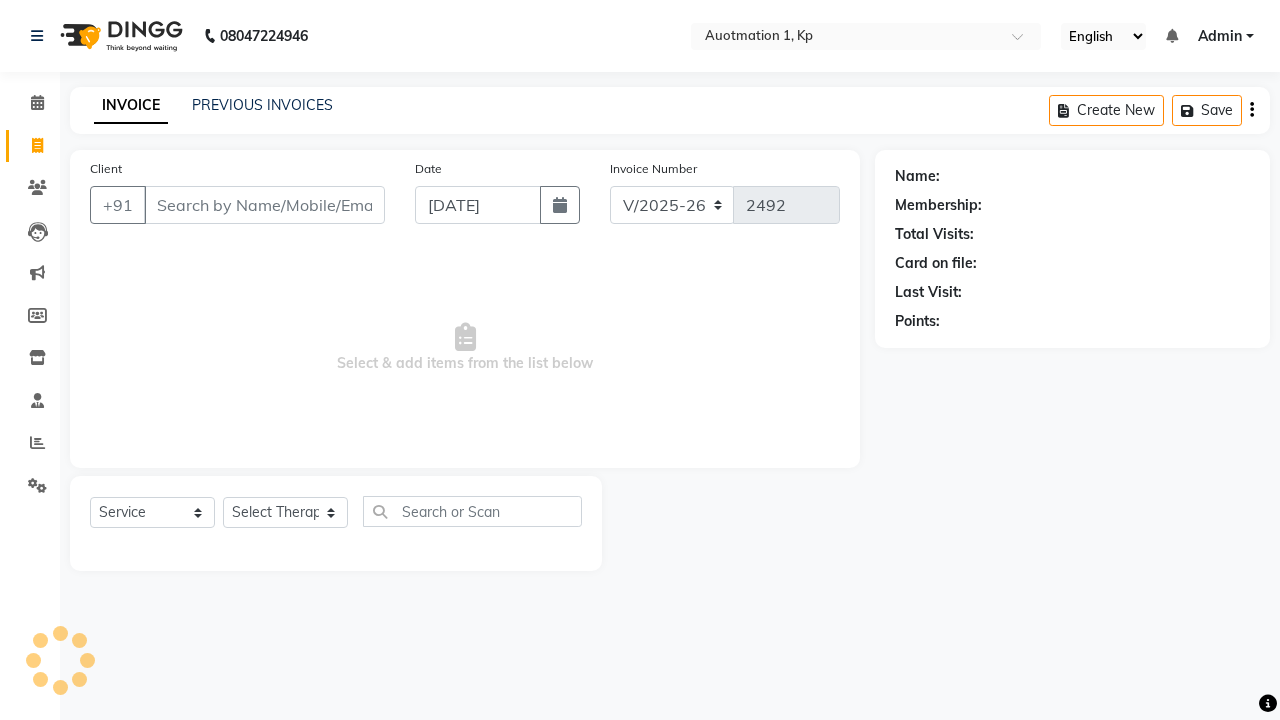 select on "150" 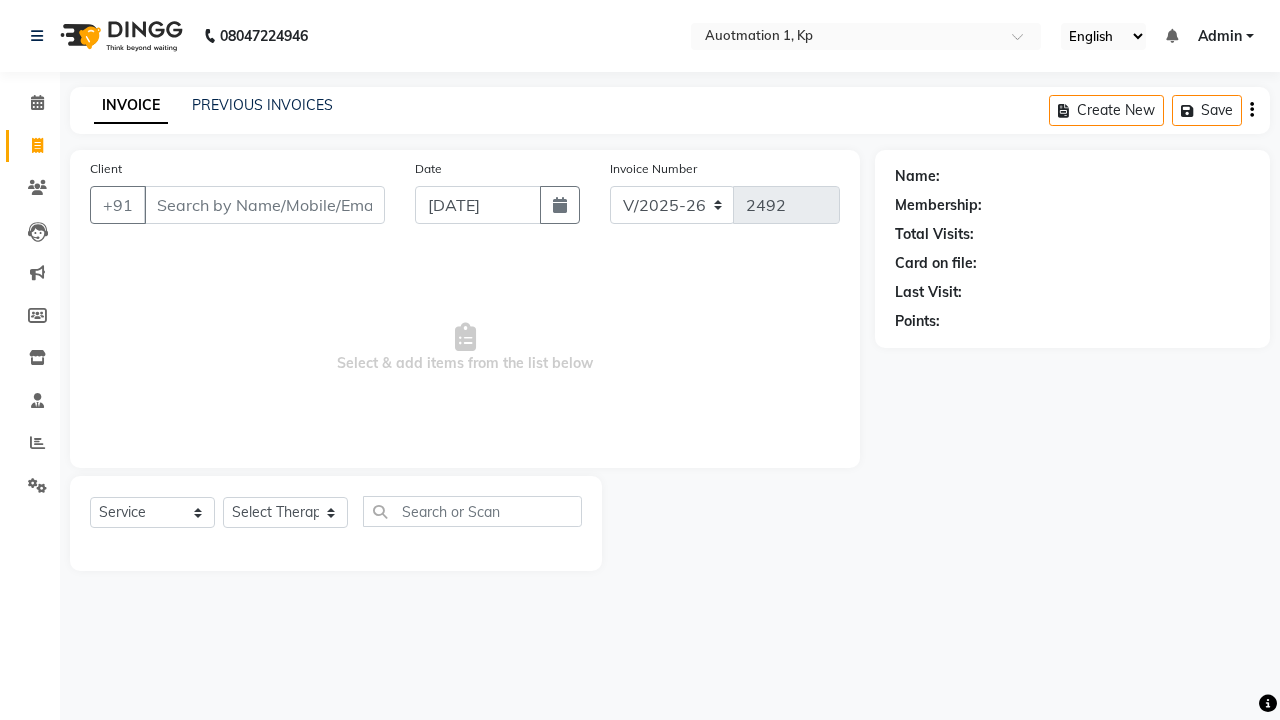scroll, scrollTop: 0, scrollLeft: 0, axis: both 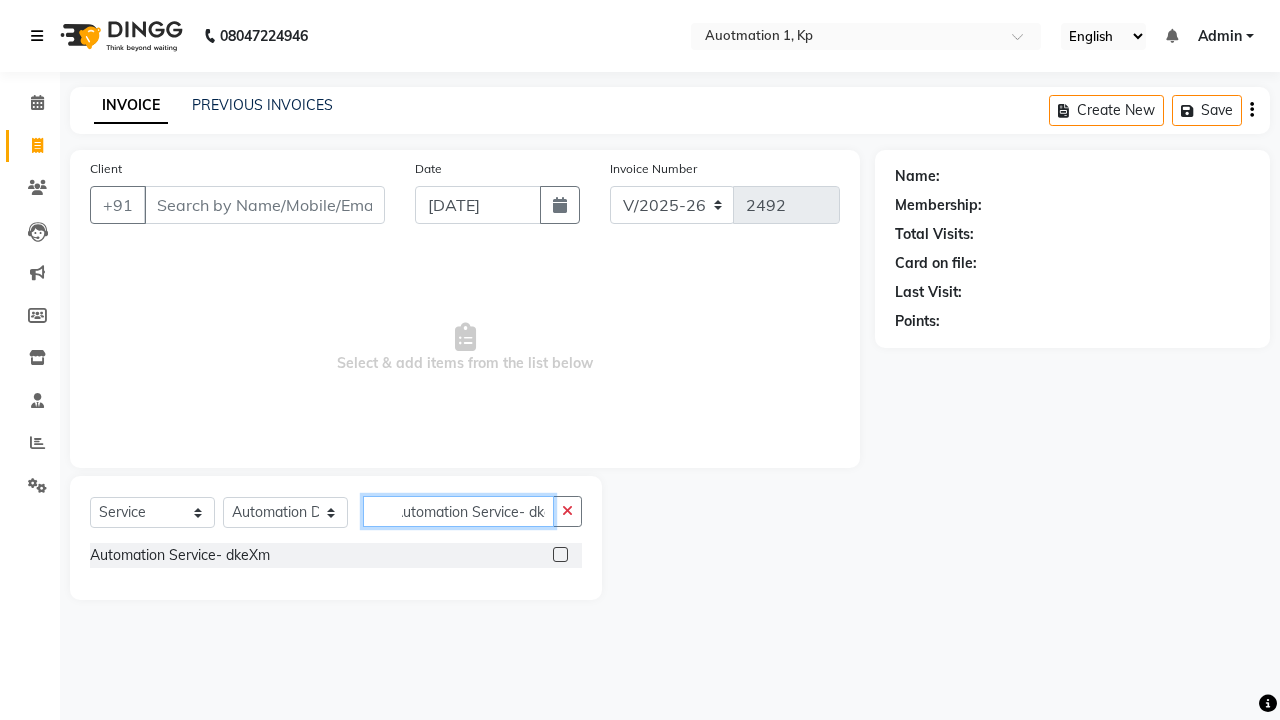 type on "Automation Service- dkeXm" 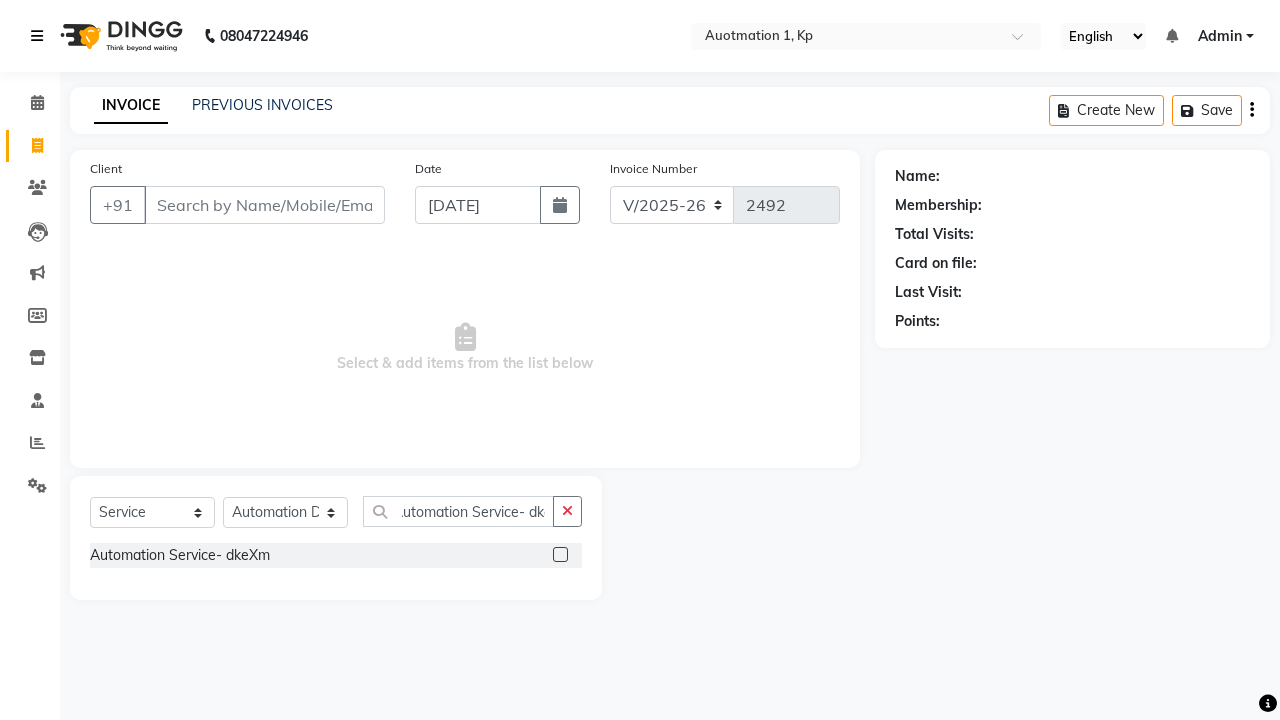 click at bounding box center [37, 36] 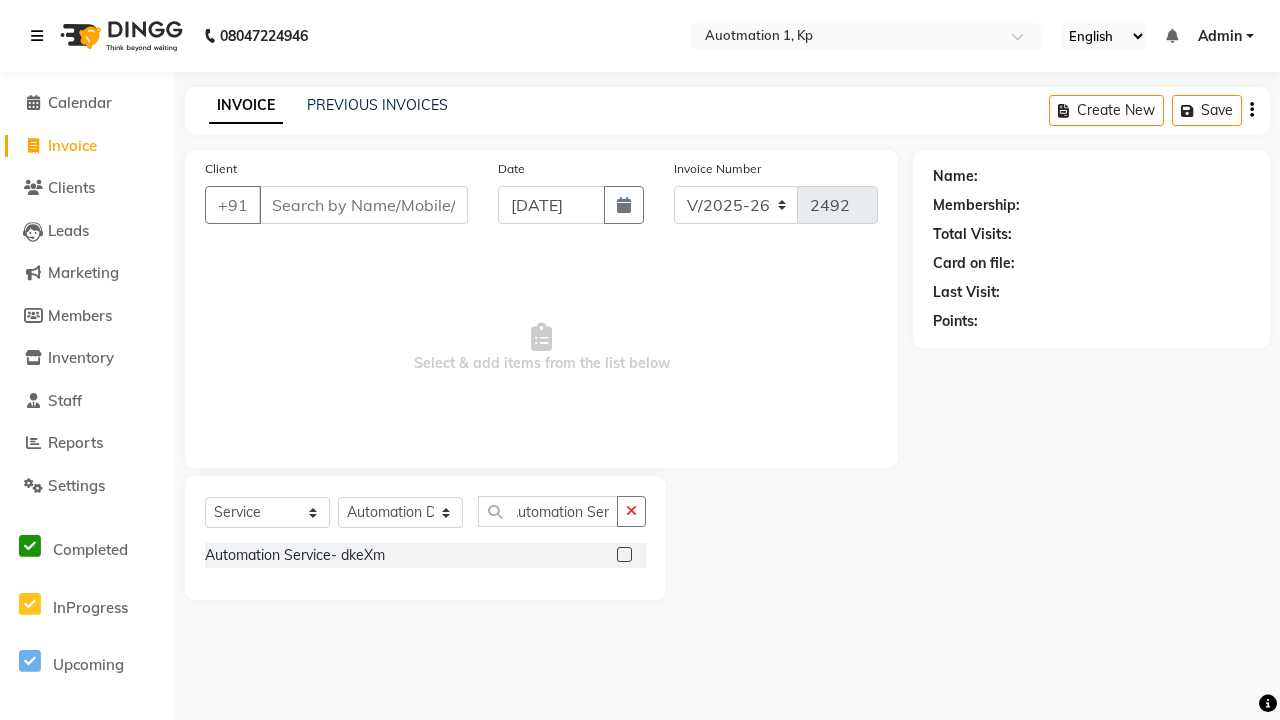 scroll, scrollTop: 0, scrollLeft: 0, axis: both 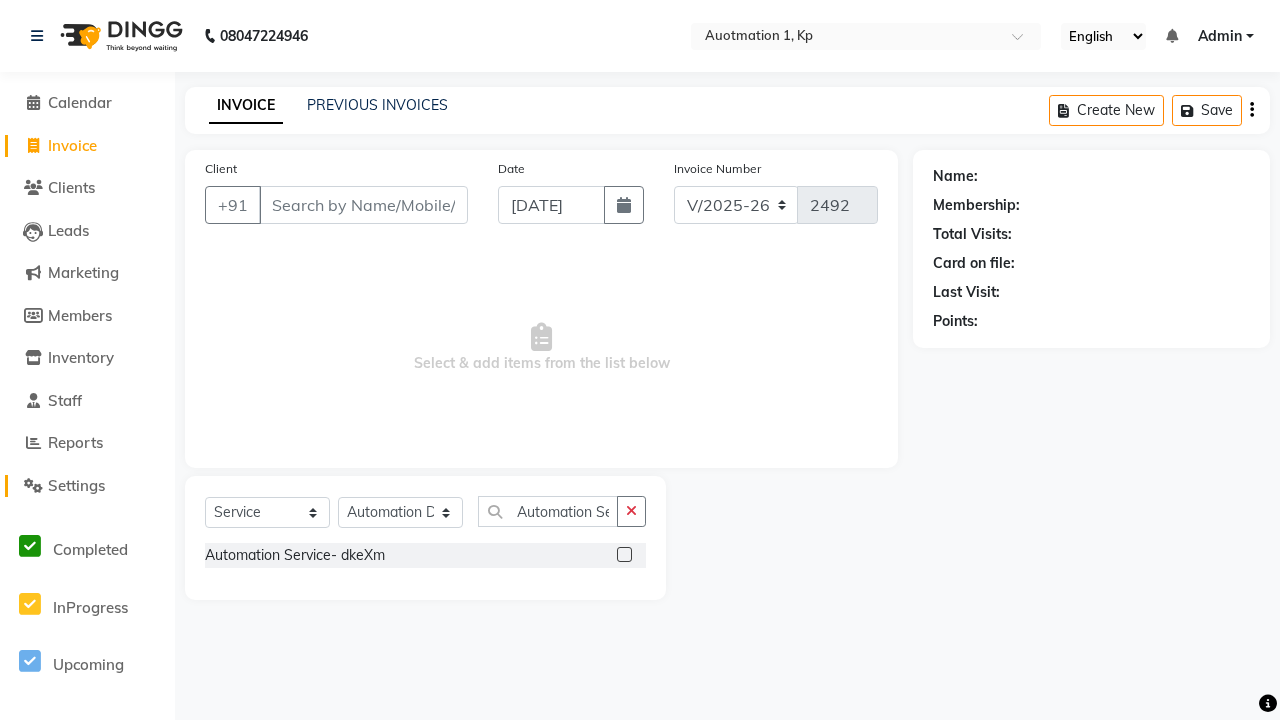 click on "Settings" 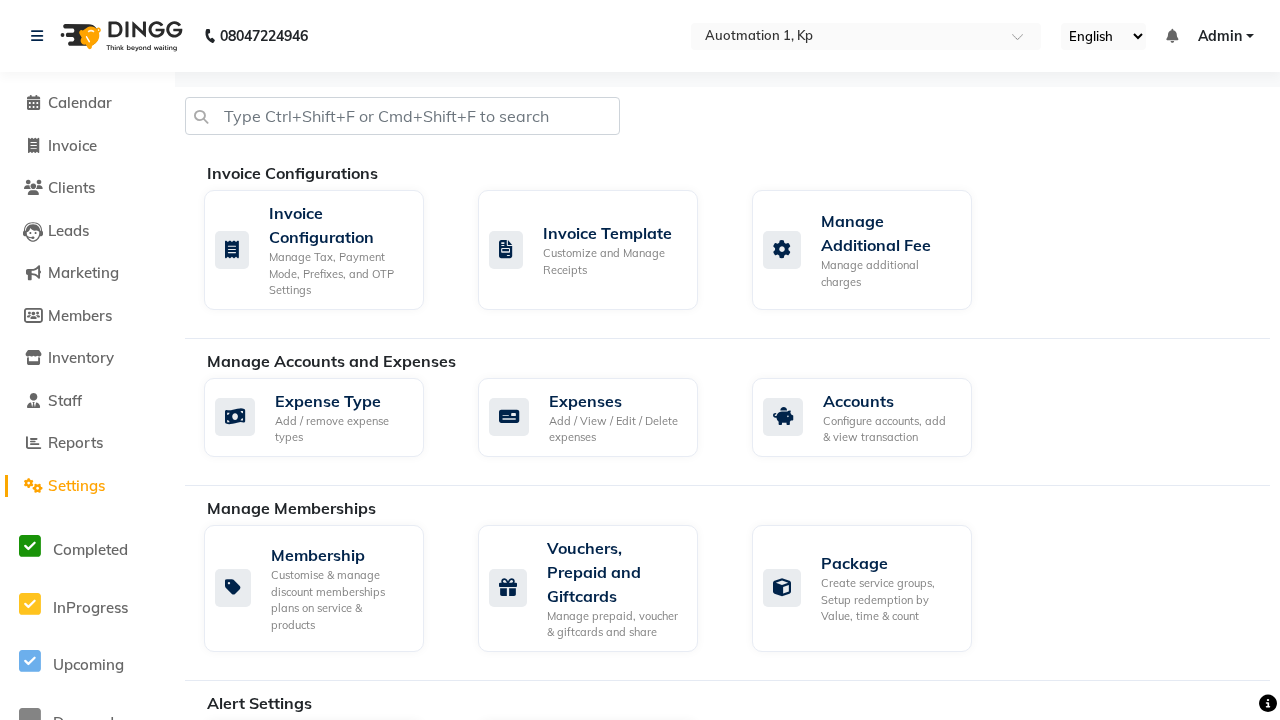 scroll, scrollTop: 574, scrollLeft: 0, axis: vertical 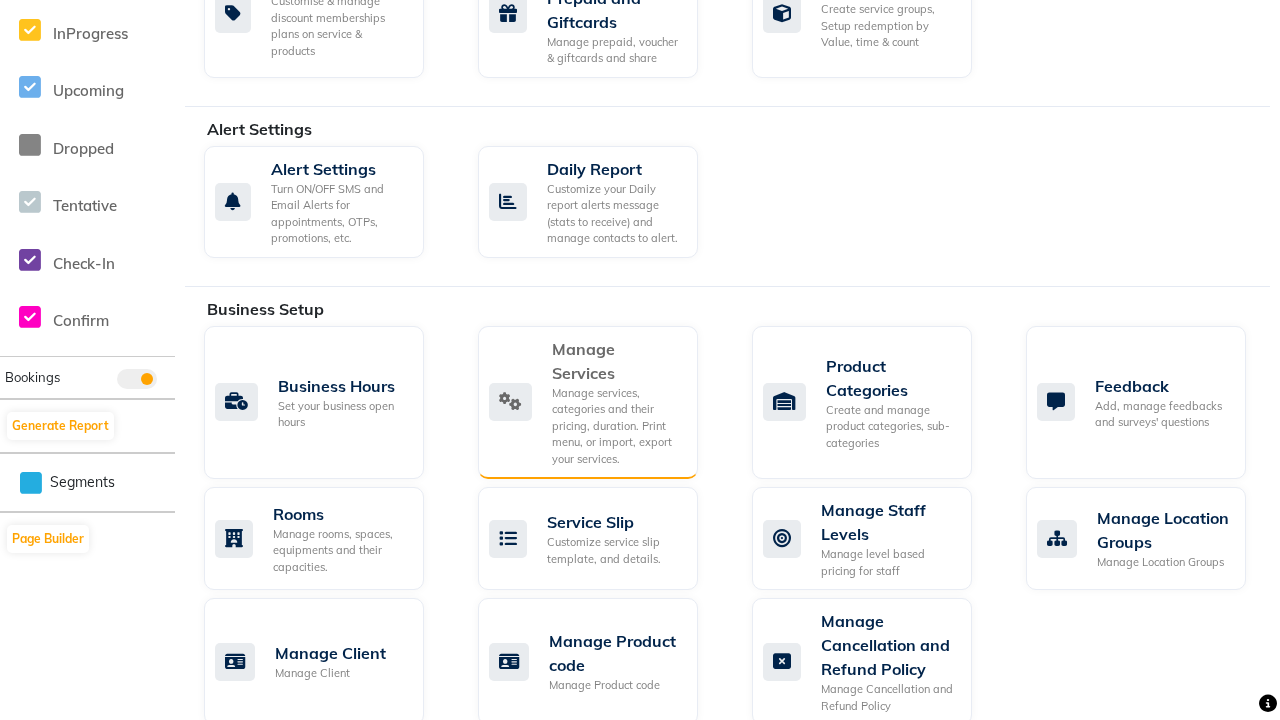click on "Manage Services" 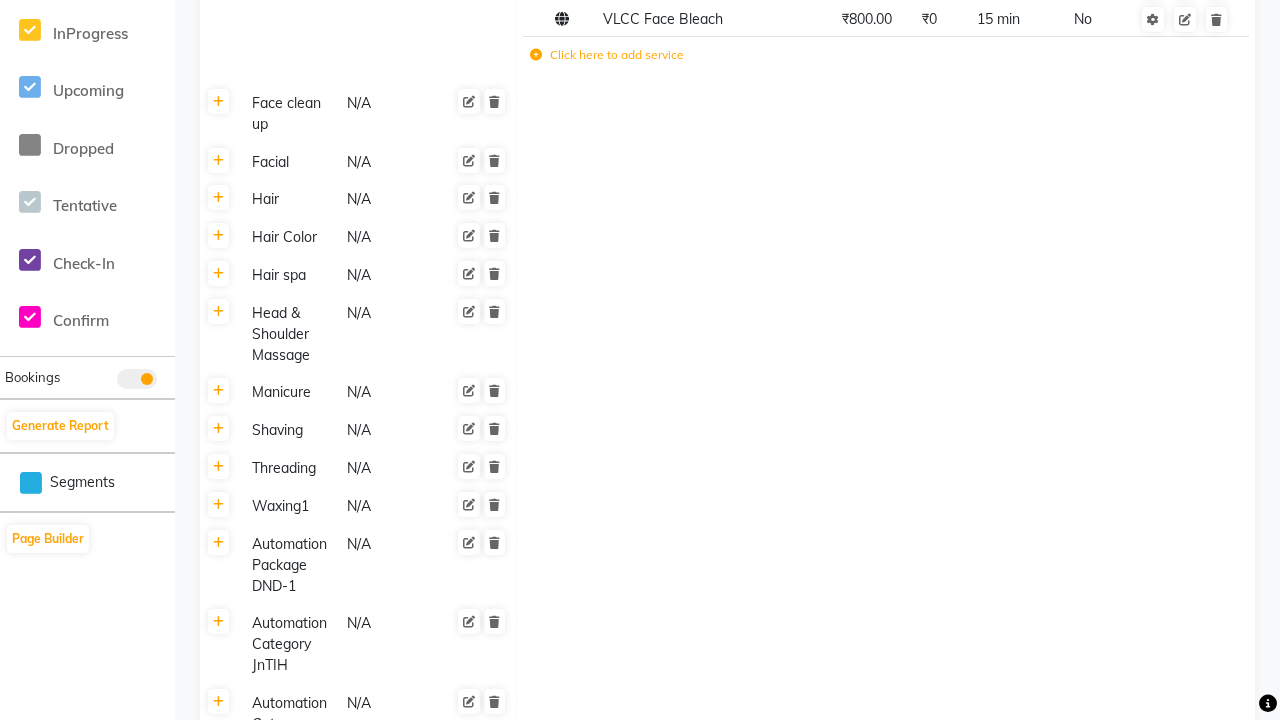scroll, scrollTop: 0, scrollLeft: 0, axis: both 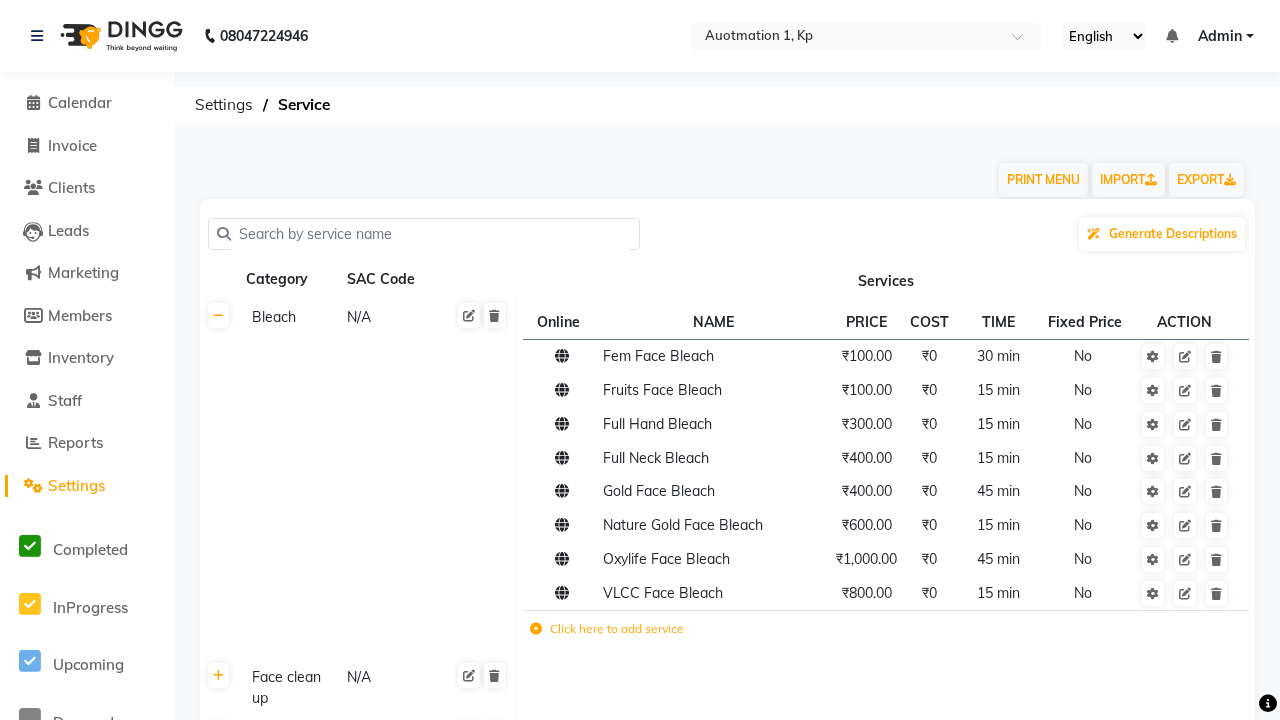 click 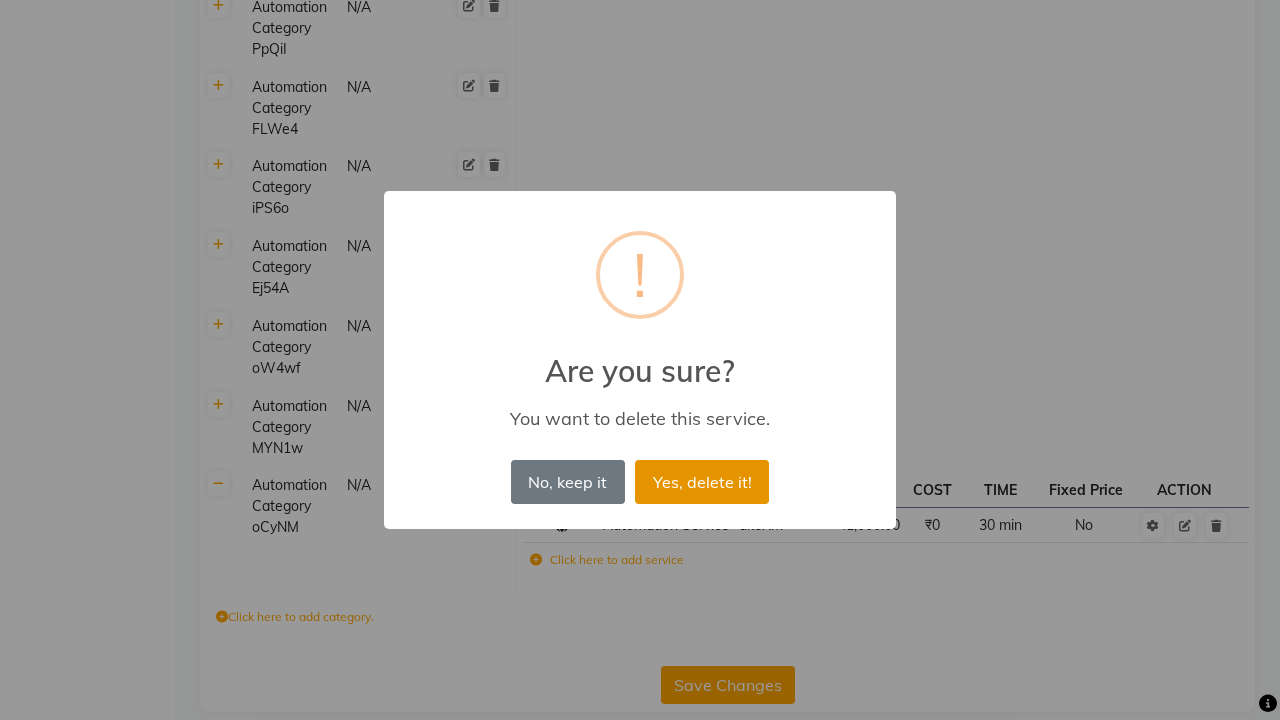 click on "Yes, delete it!" at bounding box center [702, 482] 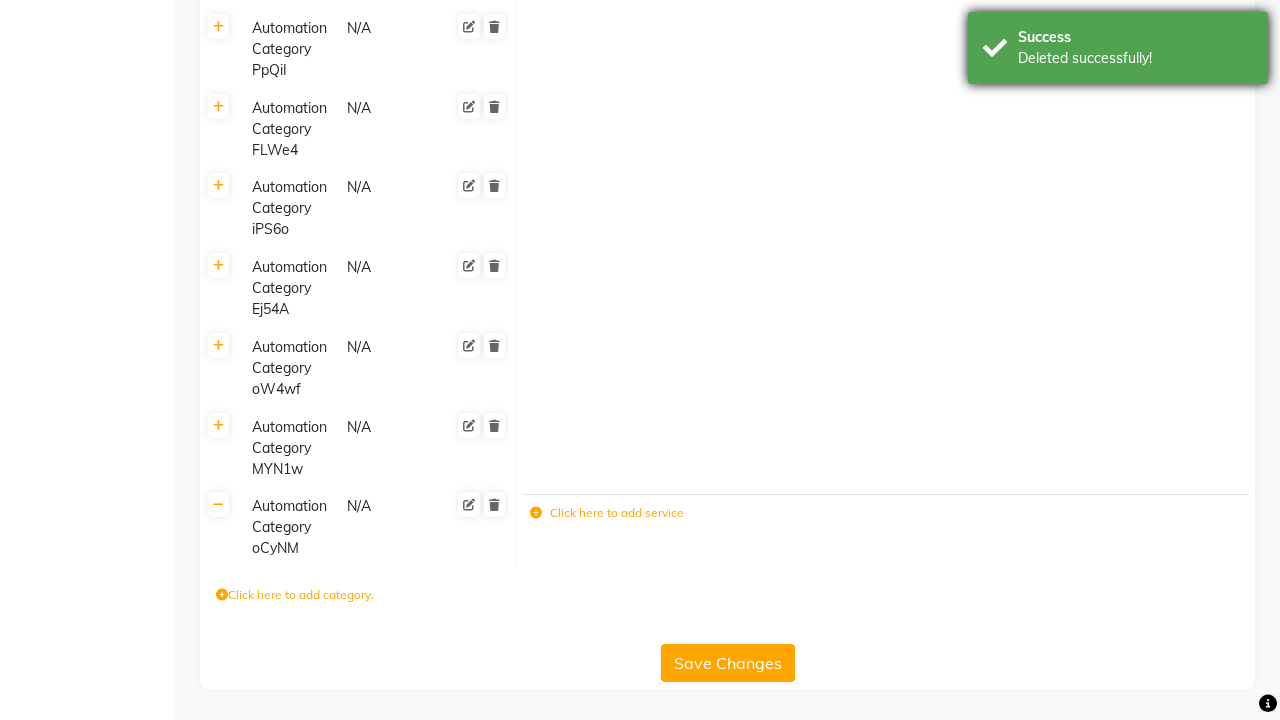 click on "Deleted successfully!" at bounding box center [1135, 58] 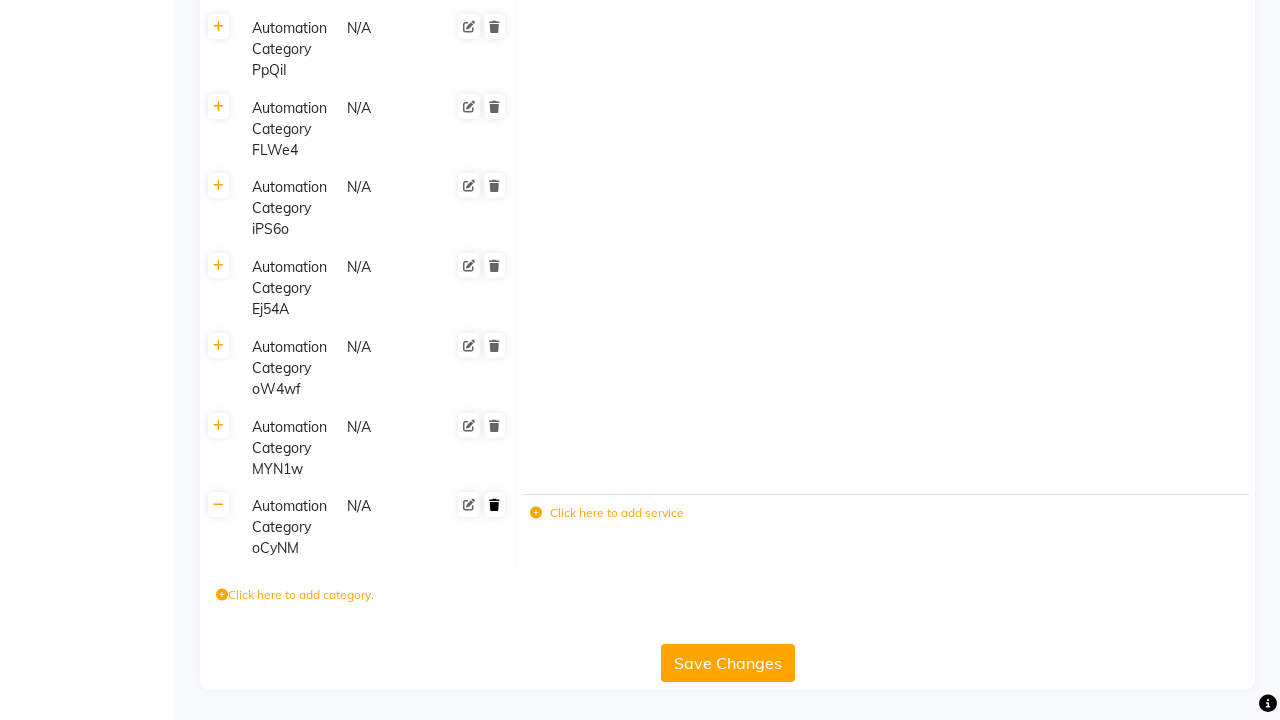 click 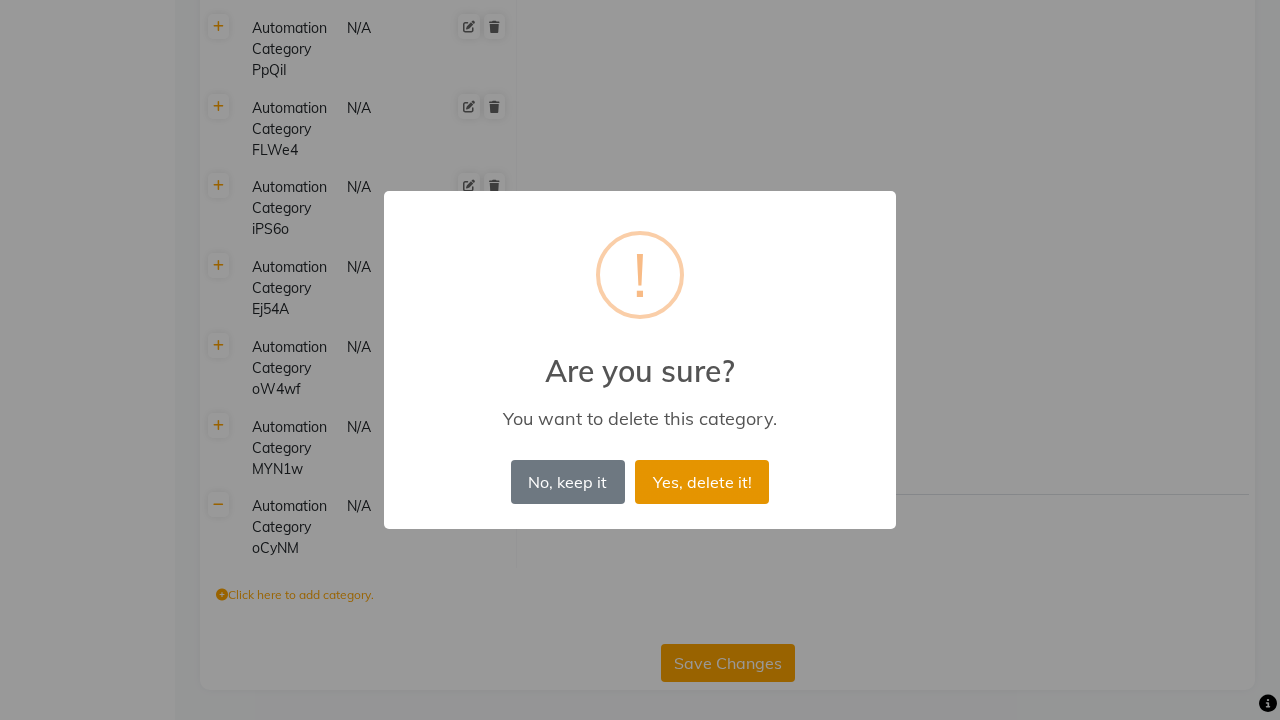 click on "Yes, delete it!" at bounding box center [702, 482] 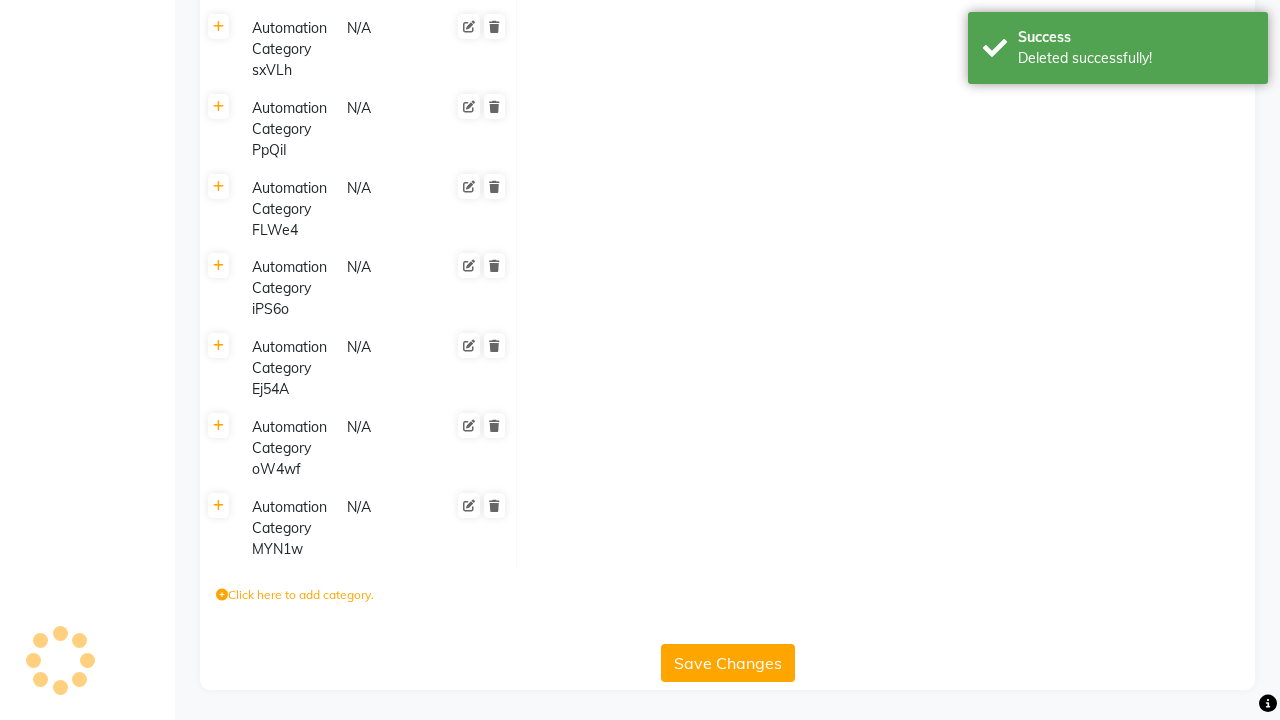 scroll, scrollTop: 2068, scrollLeft: 0, axis: vertical 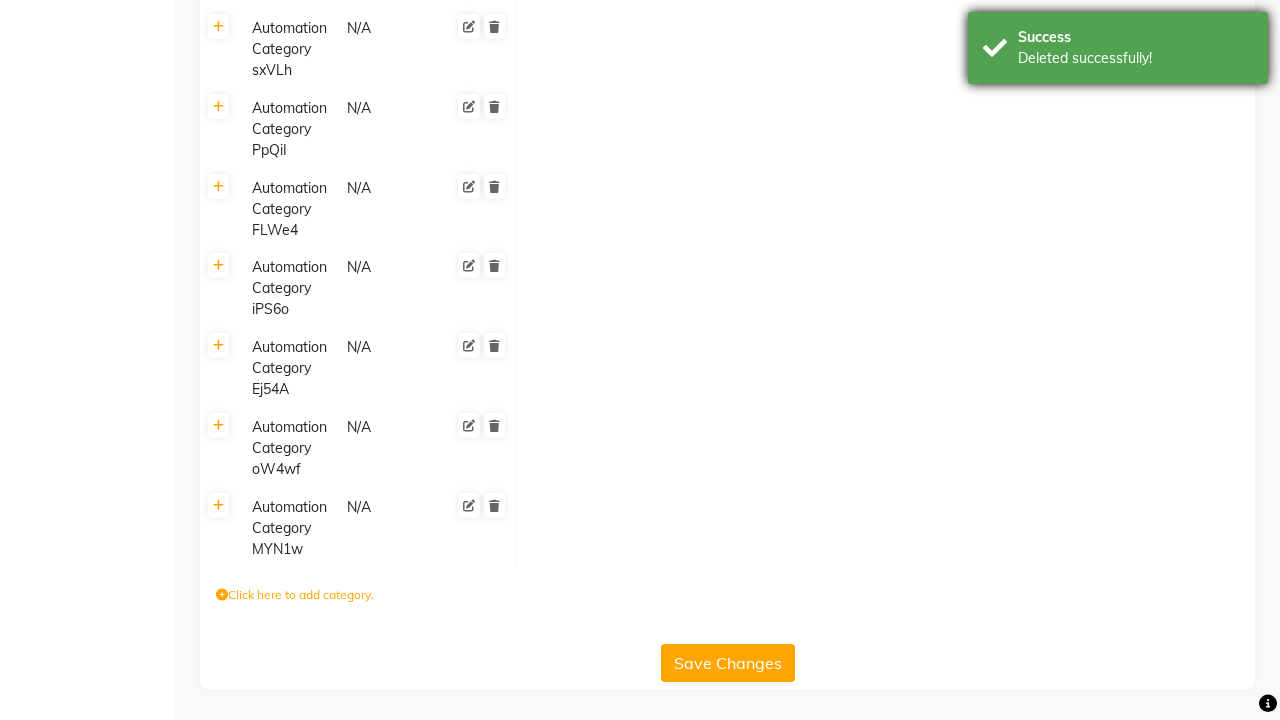 click on "Deleted successfully!" at bounding box center (1135, 58) 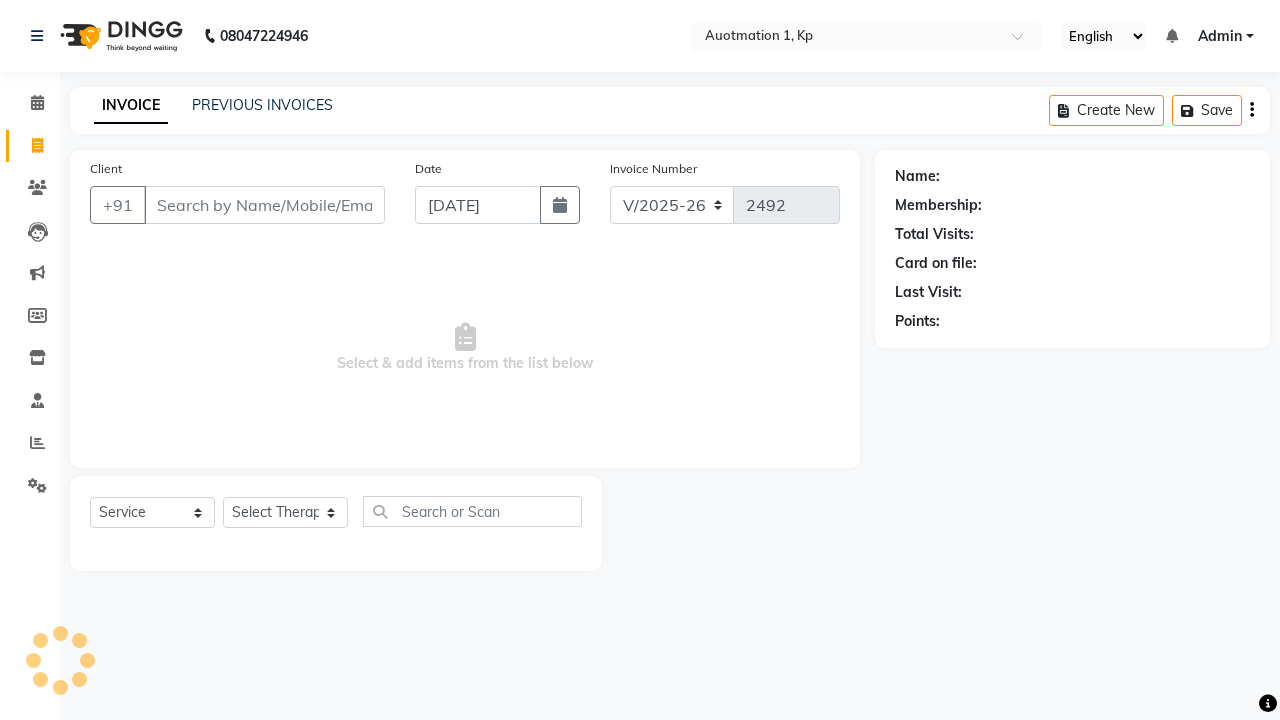 select on "150" 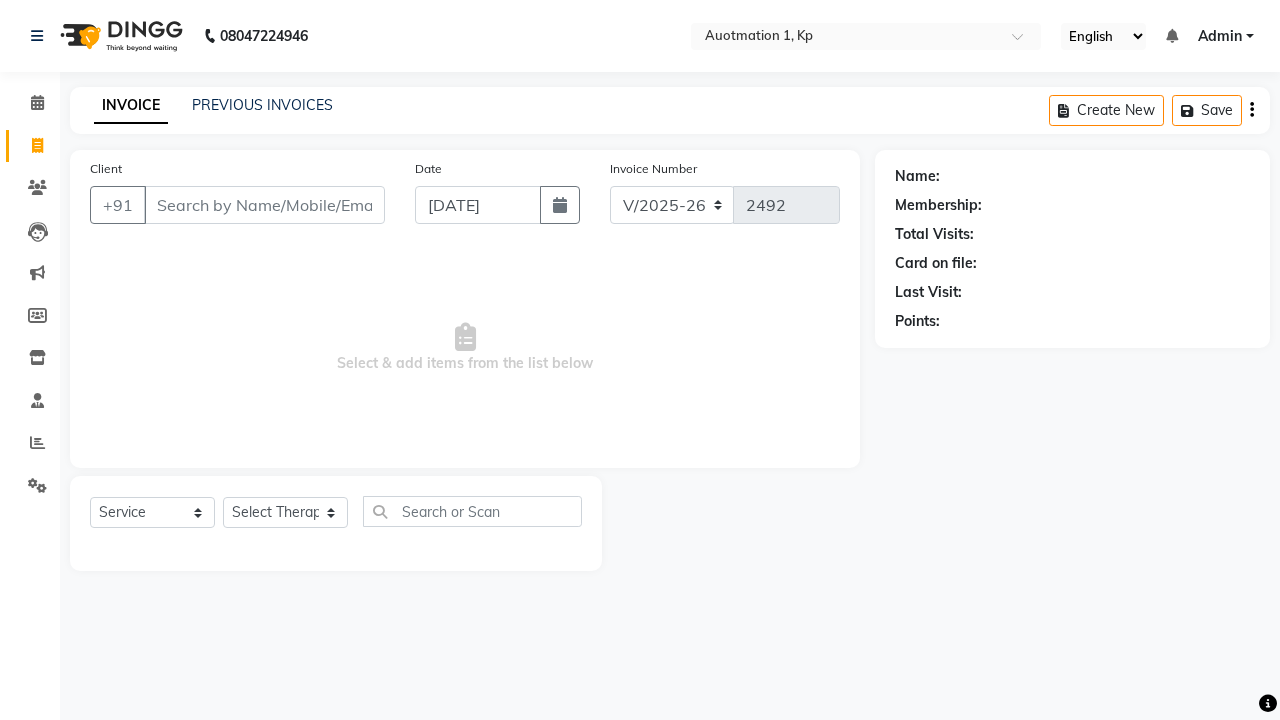 scroll, scrollTop: 0, scrollLeft: 0, axis: both 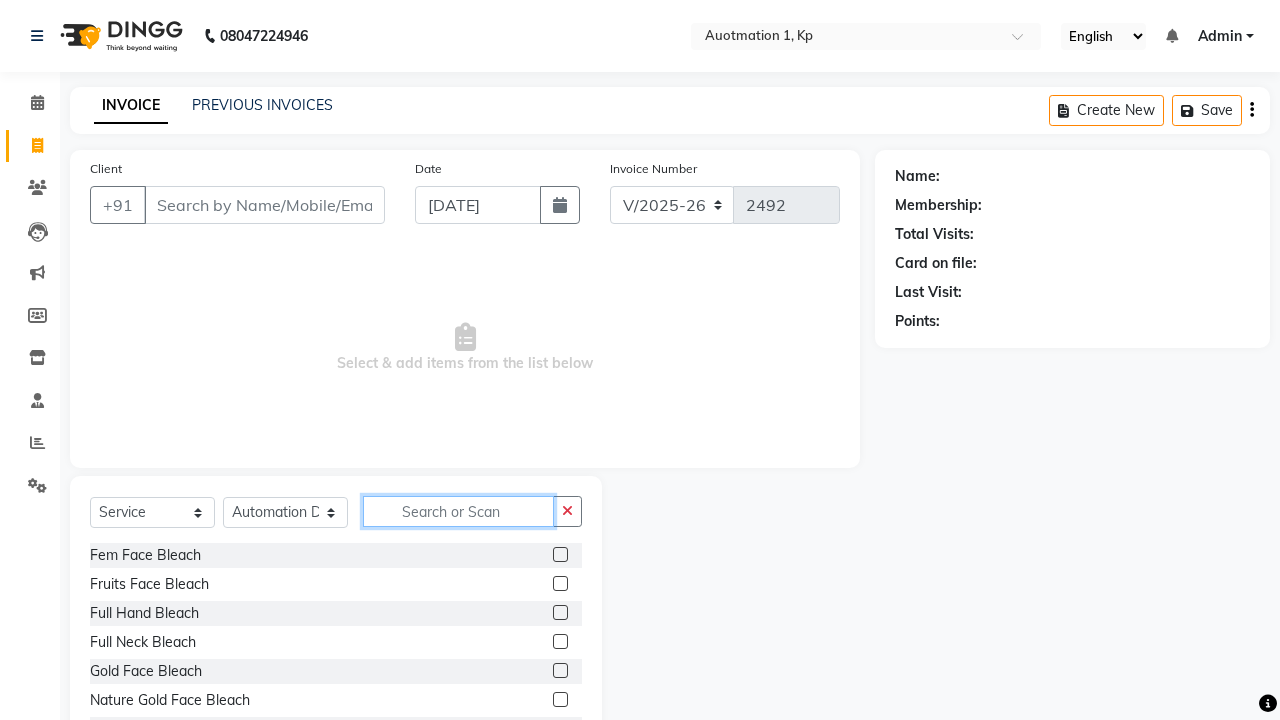 type on "Automation Service- dkeXm" 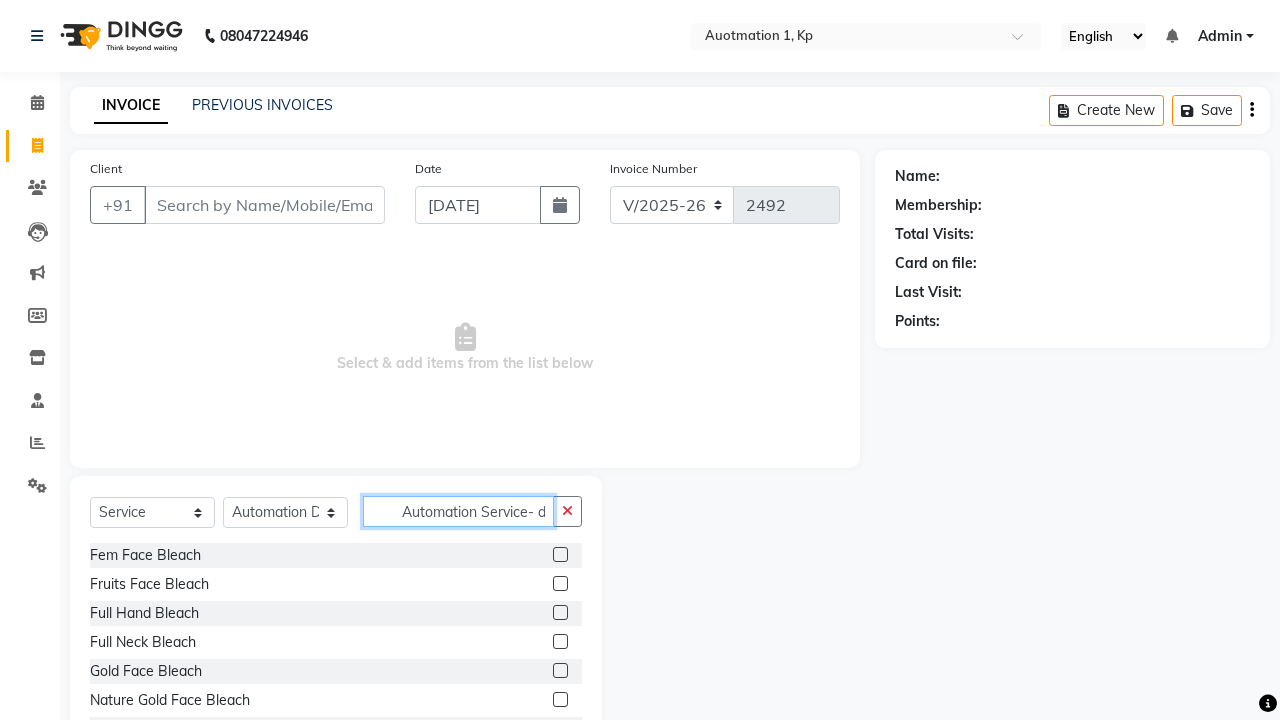 scroll, scrollTop: 0, scrollLeft: 9, axis: horizontal 